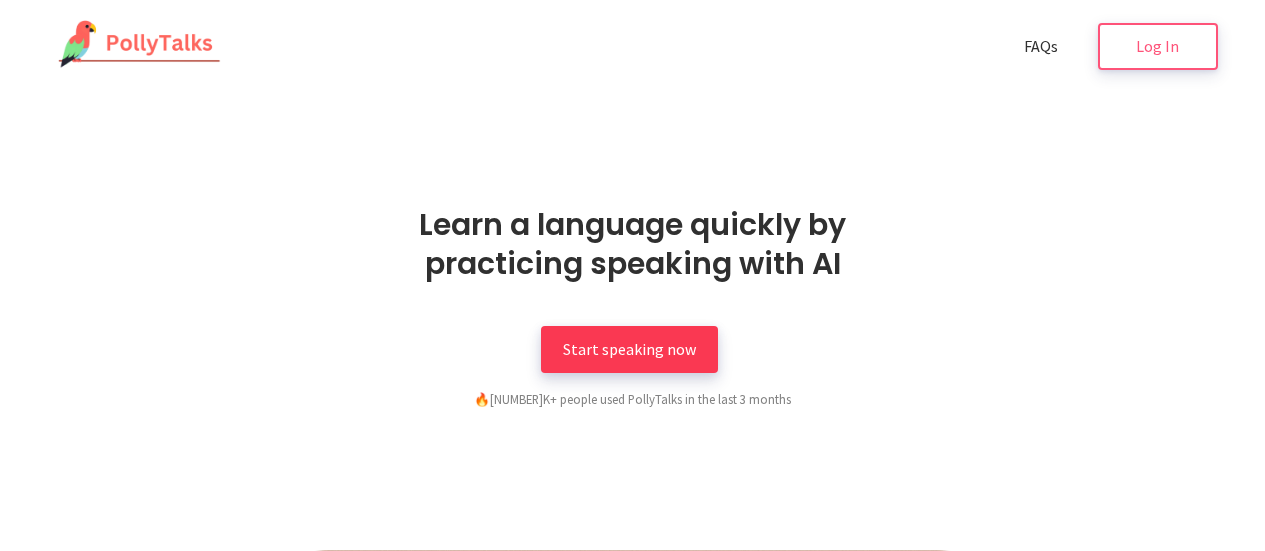 scroll, scrollTop: 0, scrollLeft: 0, axis: both 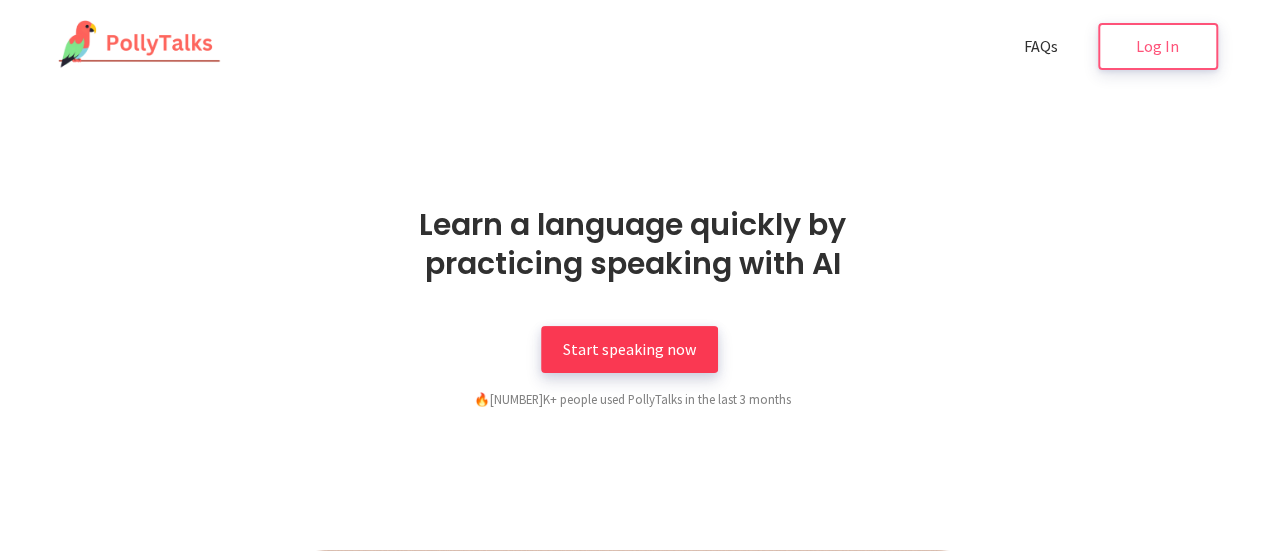 drag, startPoint x: 0, startPoint y: 0, endPoint x: 619, endPoint y: 345, distance: 708.6508 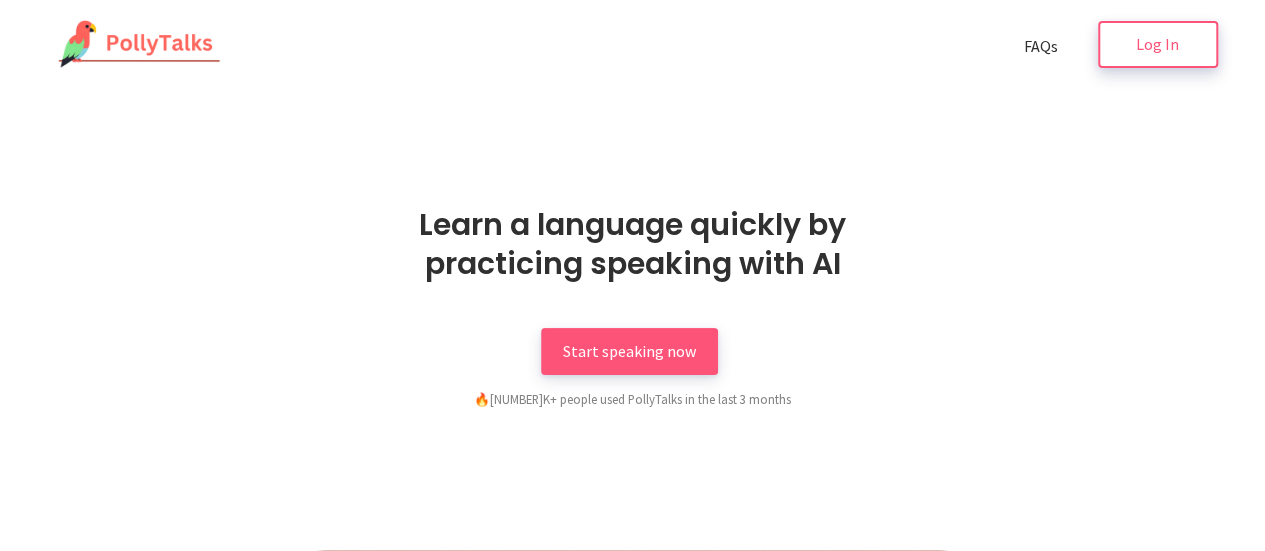 click on "Log In" at bounding box center [1158, 44] 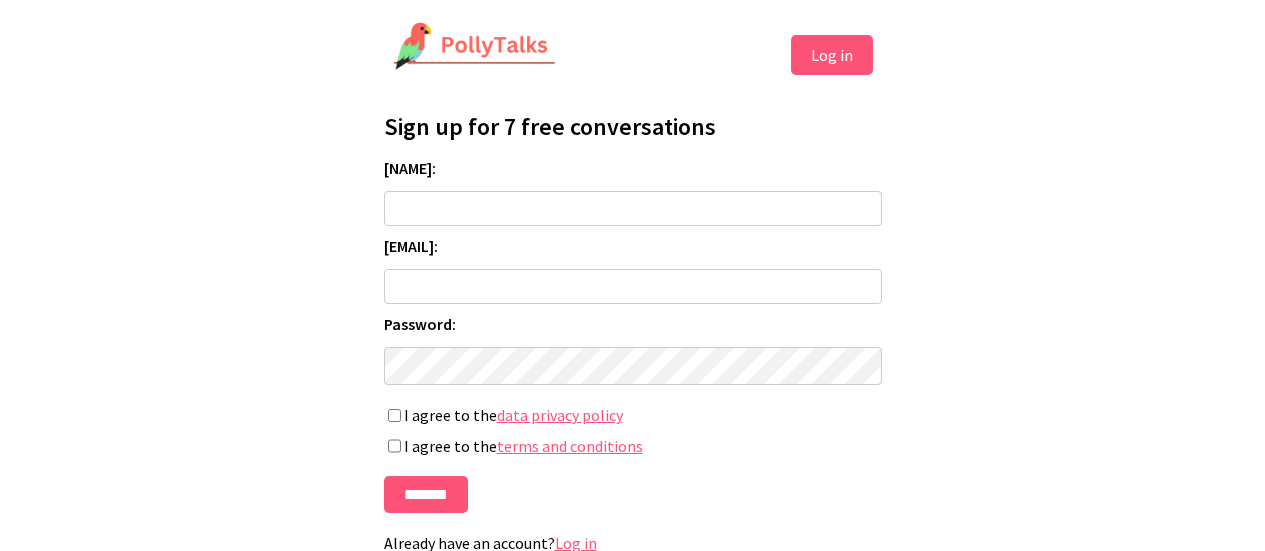 scroll, scrollTop: 0, scrollLeft: 0, axis: both 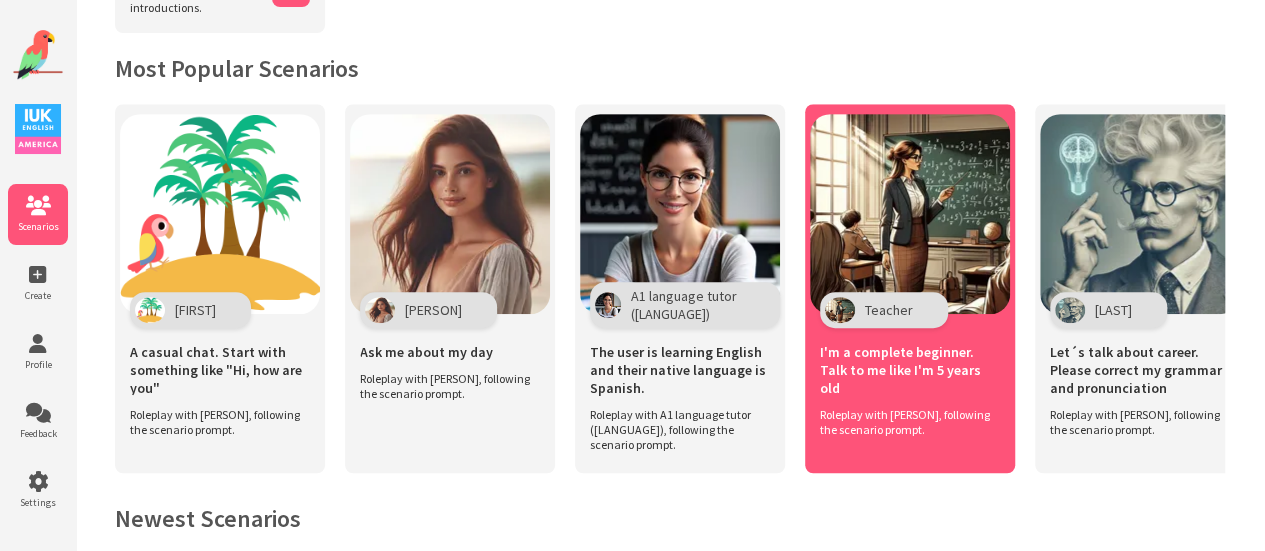 click on "Roleplay with [NAME], following the scenario prompt." at bounding box center (215, 422) 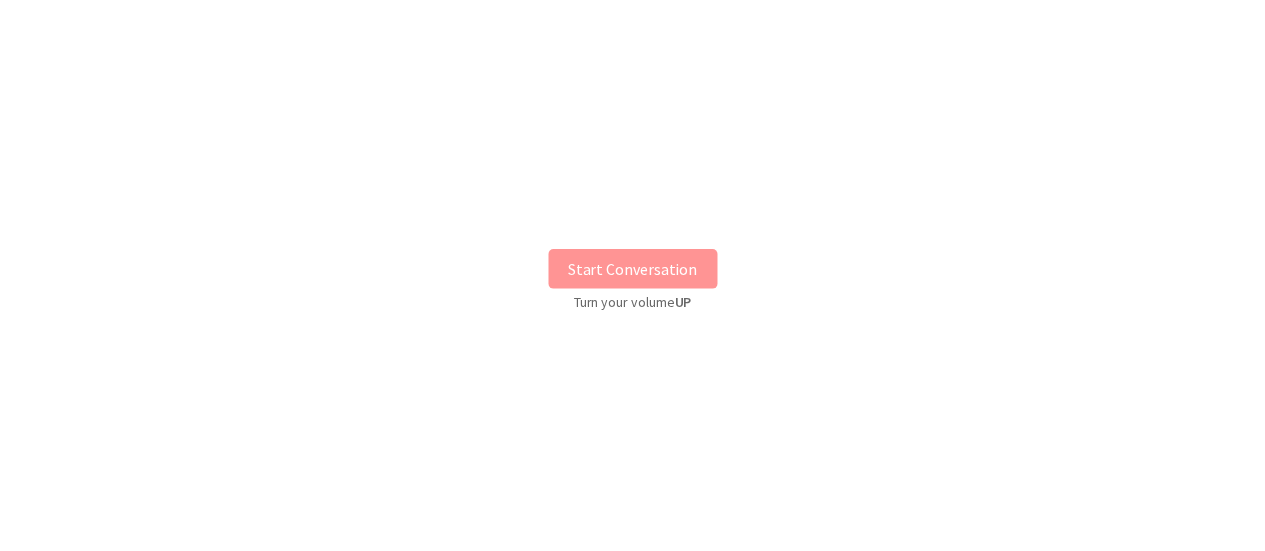 scroll, scrollTop: 0, scrollLeft: 0, axis: both 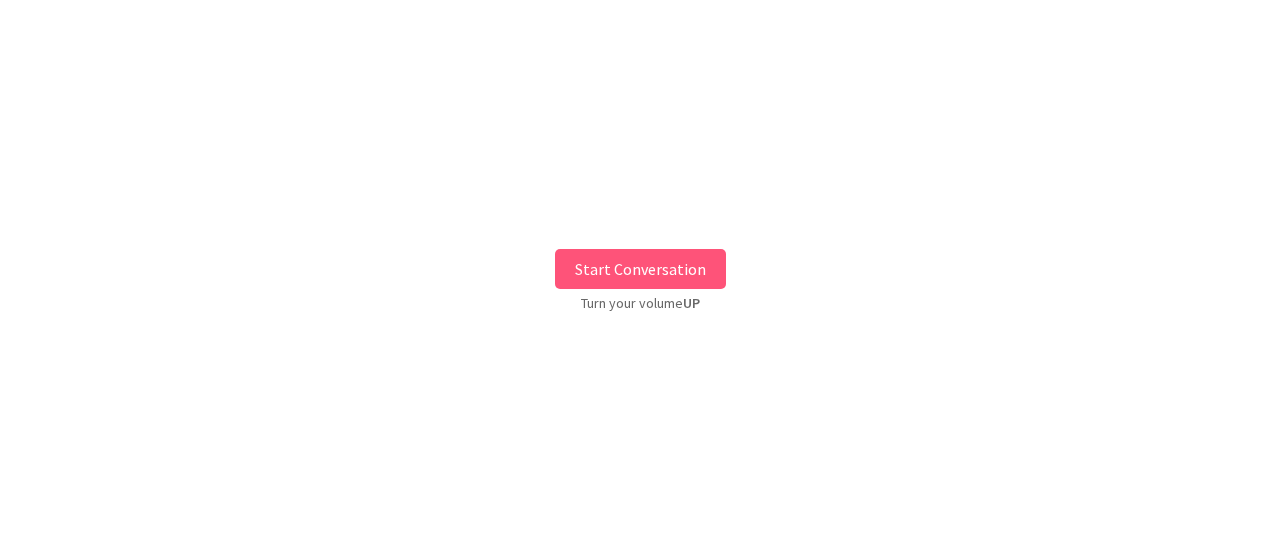 click on "Start Conversation" at bounding box center (640, 269) 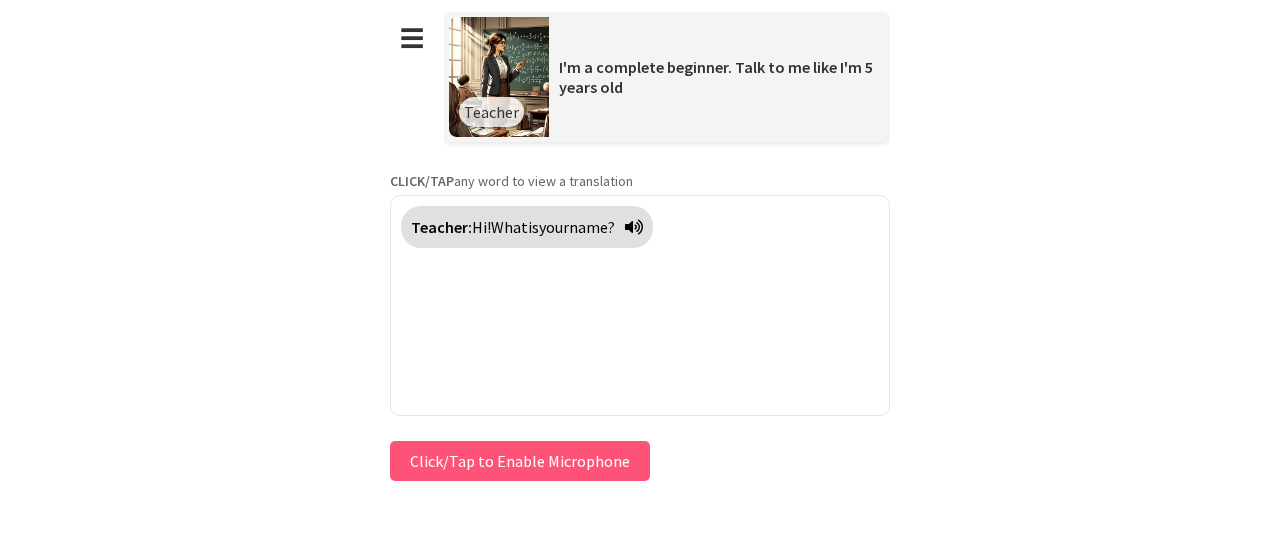 type 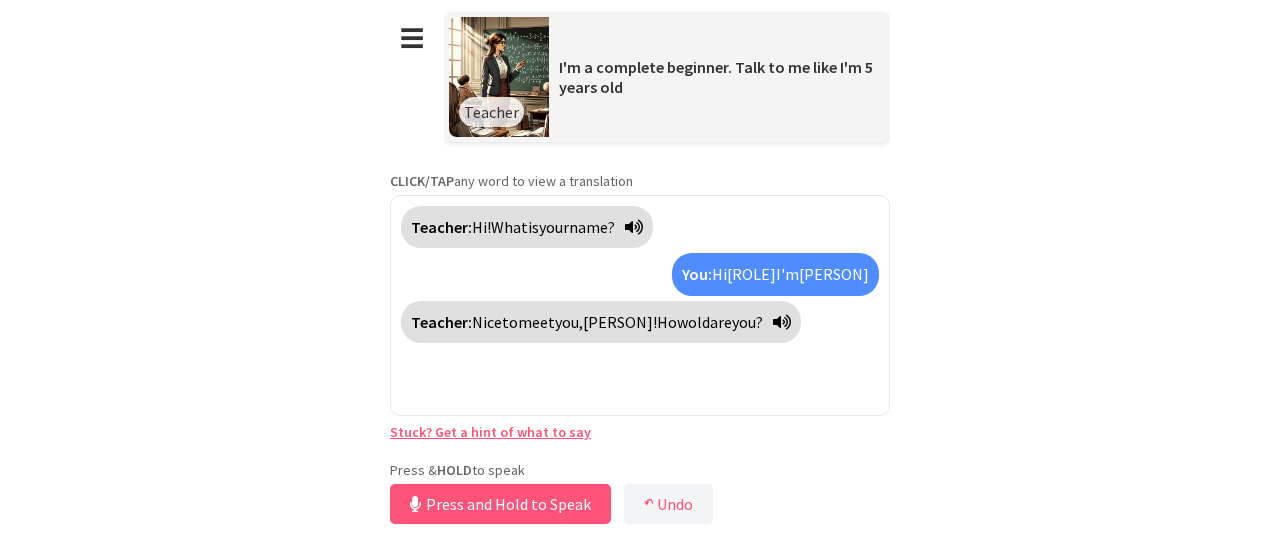 drag, startPoint x: 722, startPoint y: 446, endPoint x: 471, endPoint y: 443, distance: 251.01793 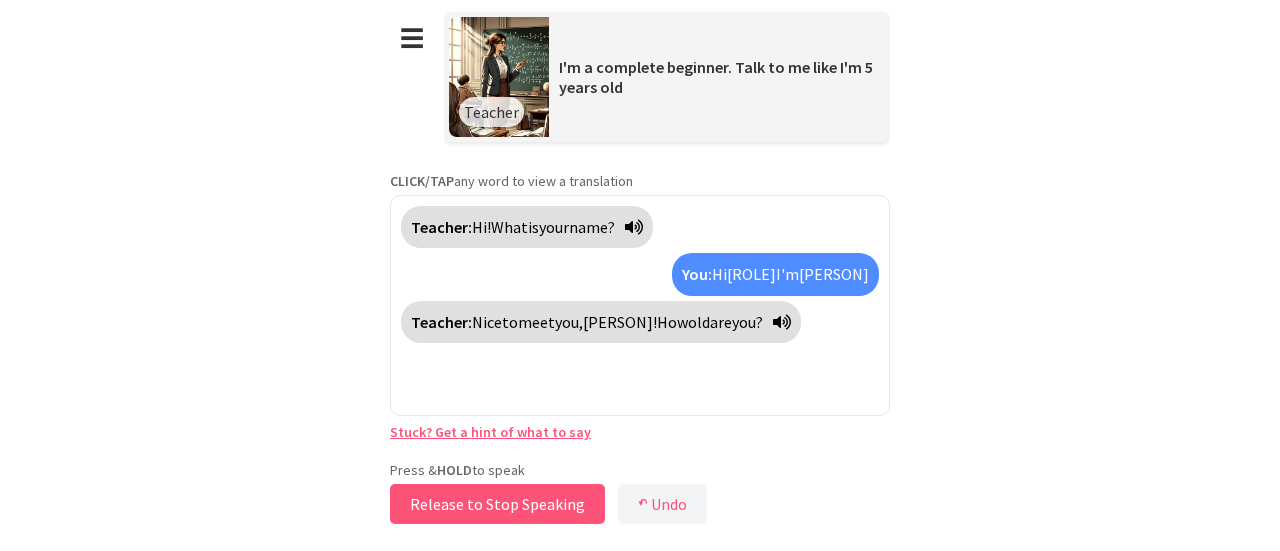 click on "Release to Stop Speaking" at bounding box center (497, 504) 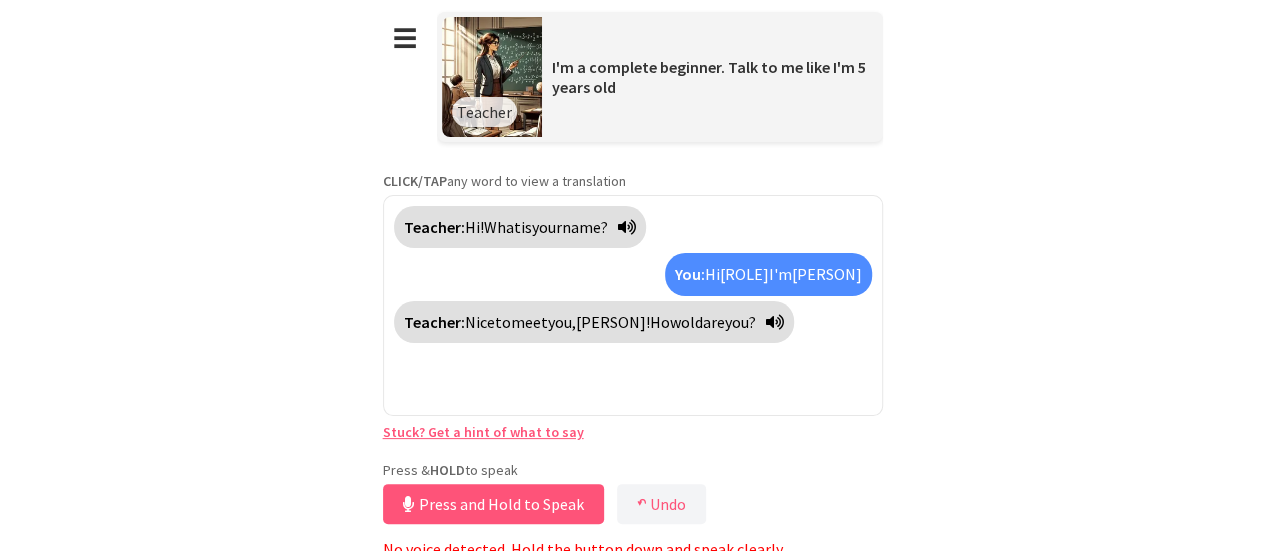 click on "**********" at bounding box center [633, 279] 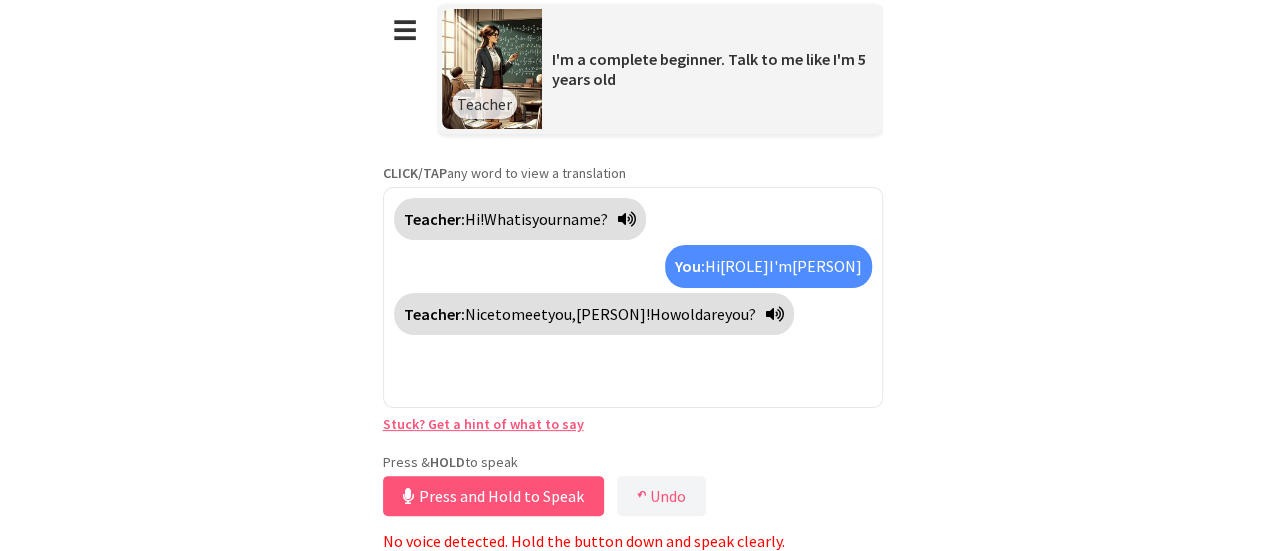scroll, scrollTop: 10, scrollLeft: 0, axis: vertical 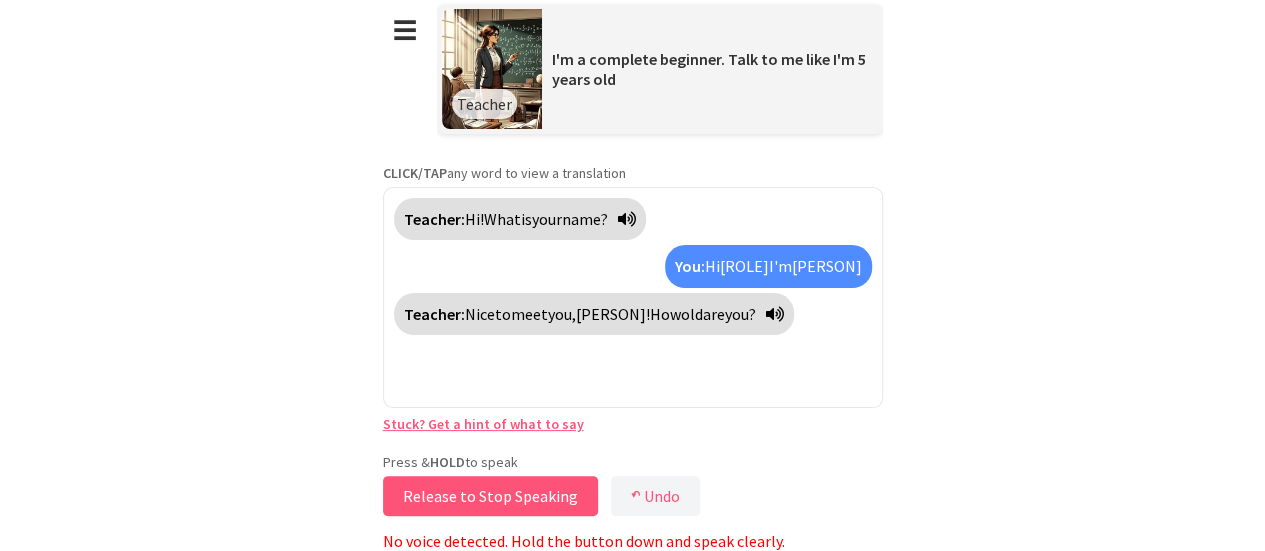 click on "Release to Stop Speaking" at bounding box center (490, 496) 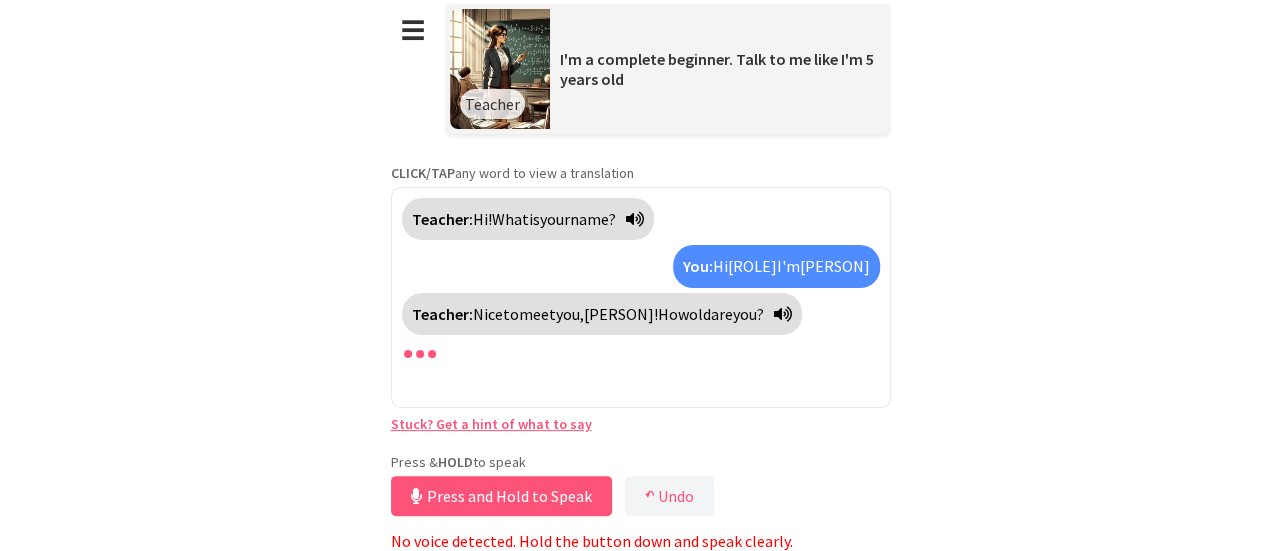 scroll, scrollTop: 0, scrollLeft: 0, axis: both 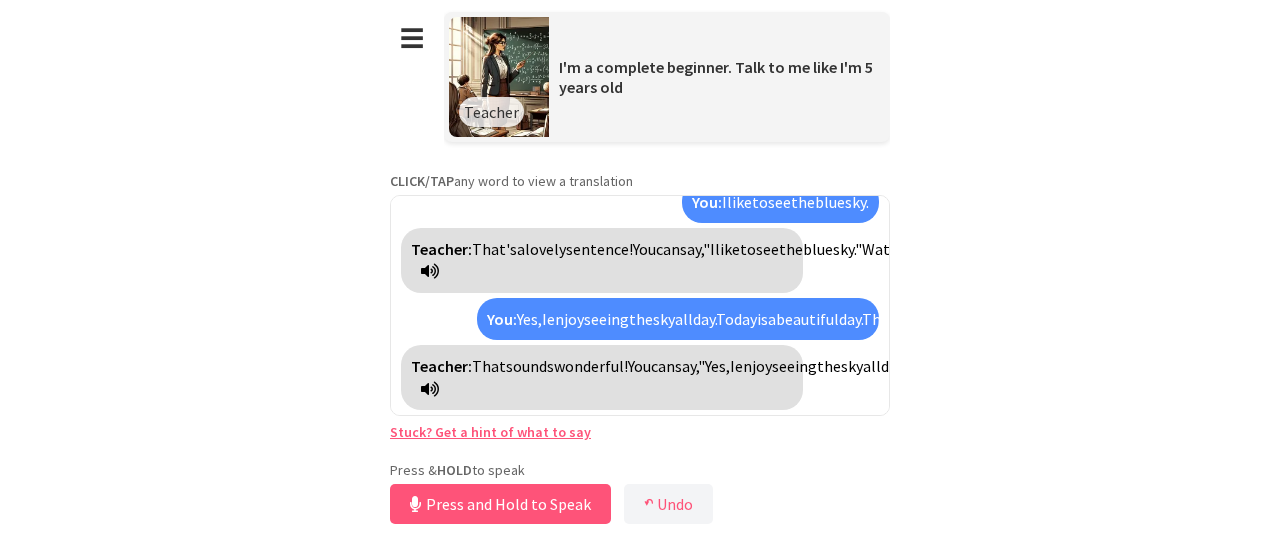 click on "**********" at bounding box center [640, 264] 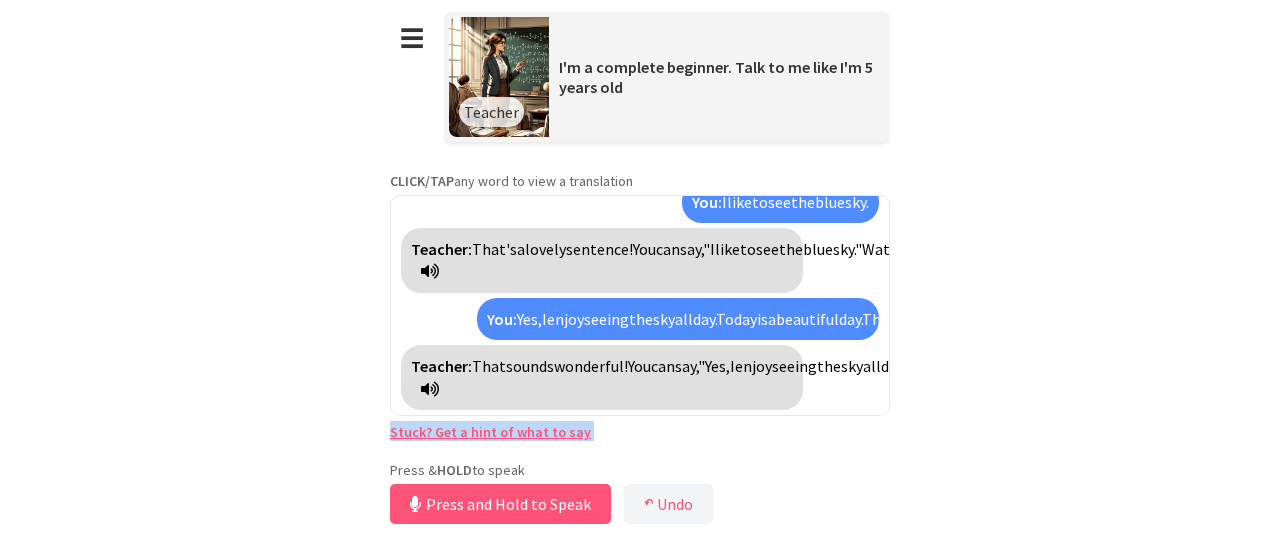drag, startPoint x: 874, startPoint y: 420, endPoint x: 878, endPoint y: 410, distance: 10.770329 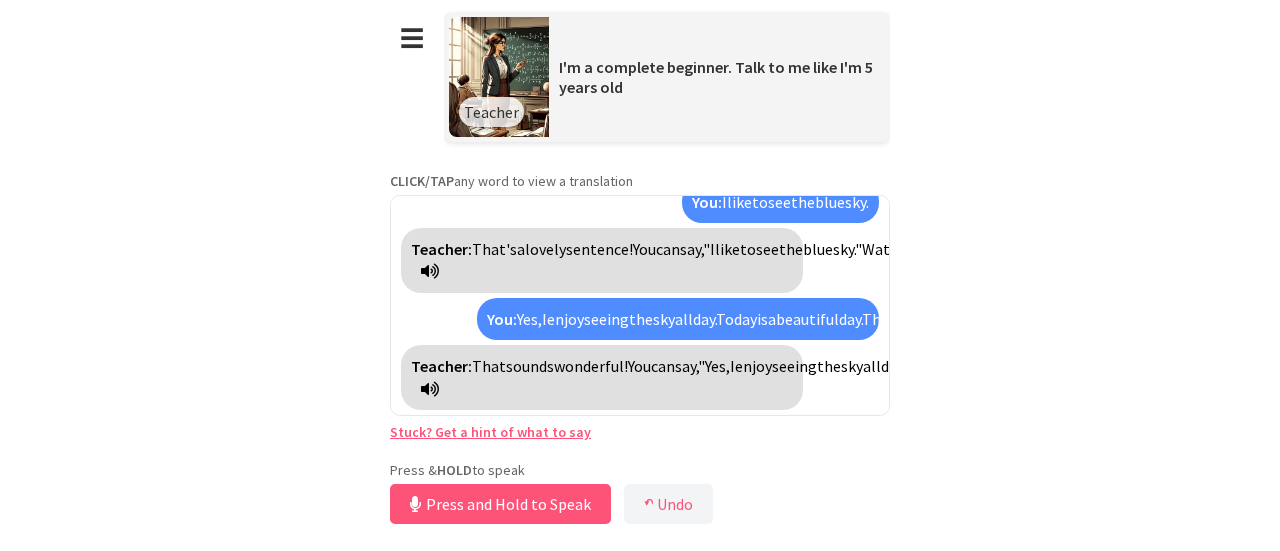 click on "**********" at bounding box center [640, 264] 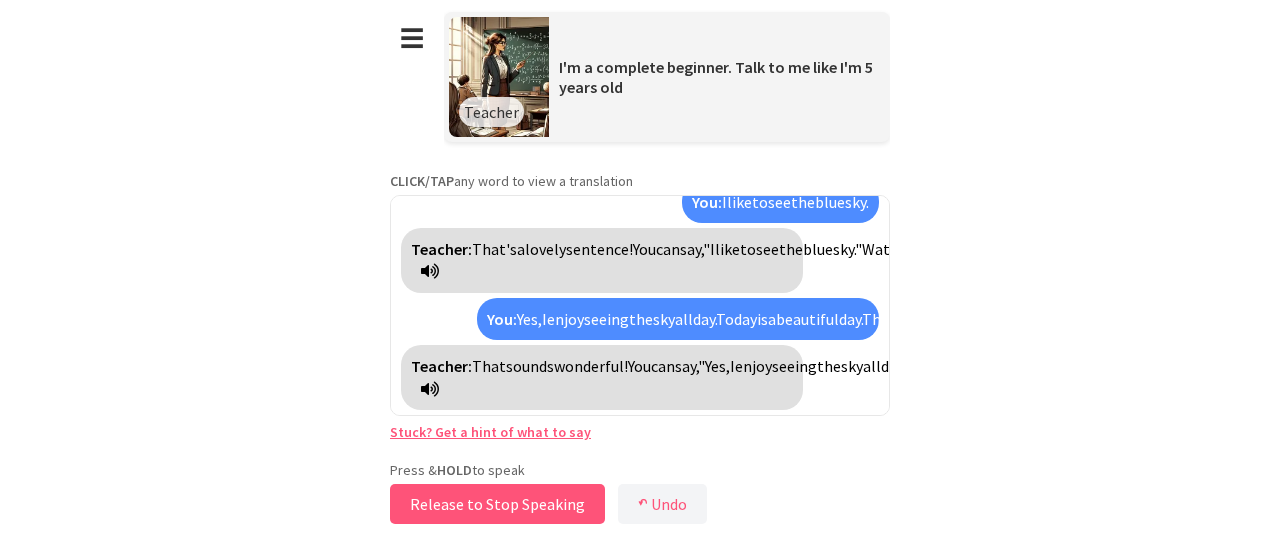 click on "Release to Stop Speaking" at bounding box center [497, 504] 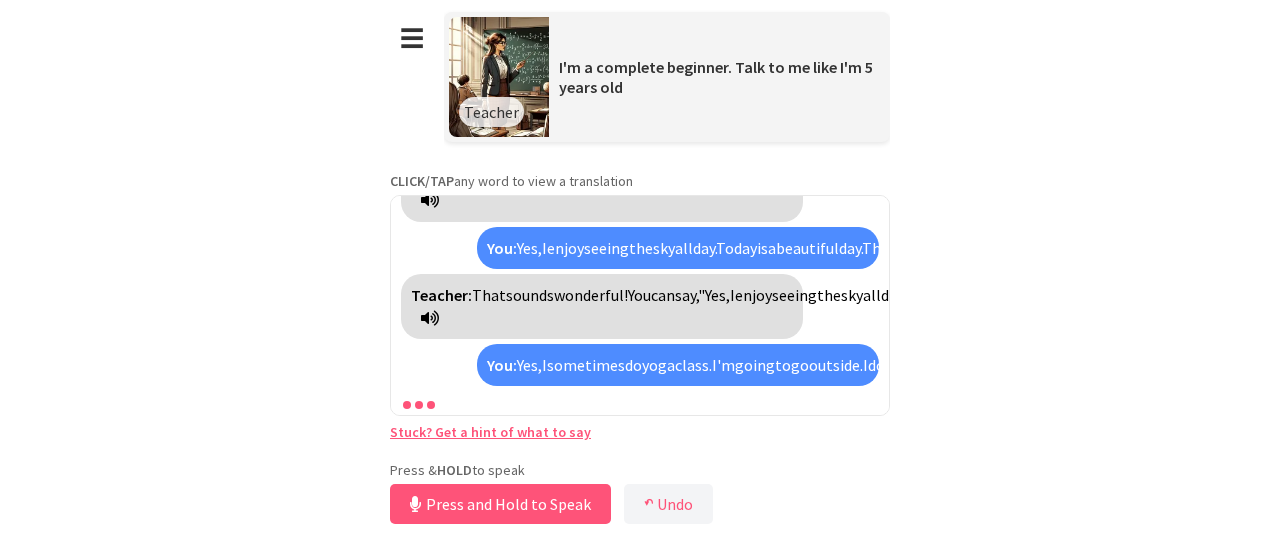 scroll, scrollTop: 2787, scrollLeft: 0, axis: vertical 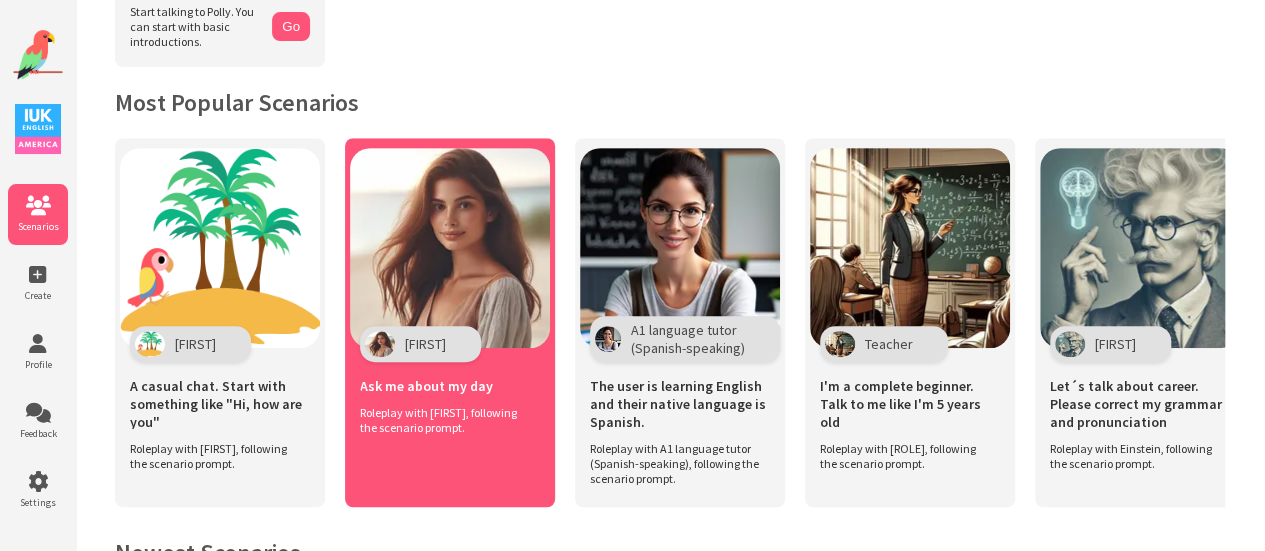 click at bounding box center [220, 248] 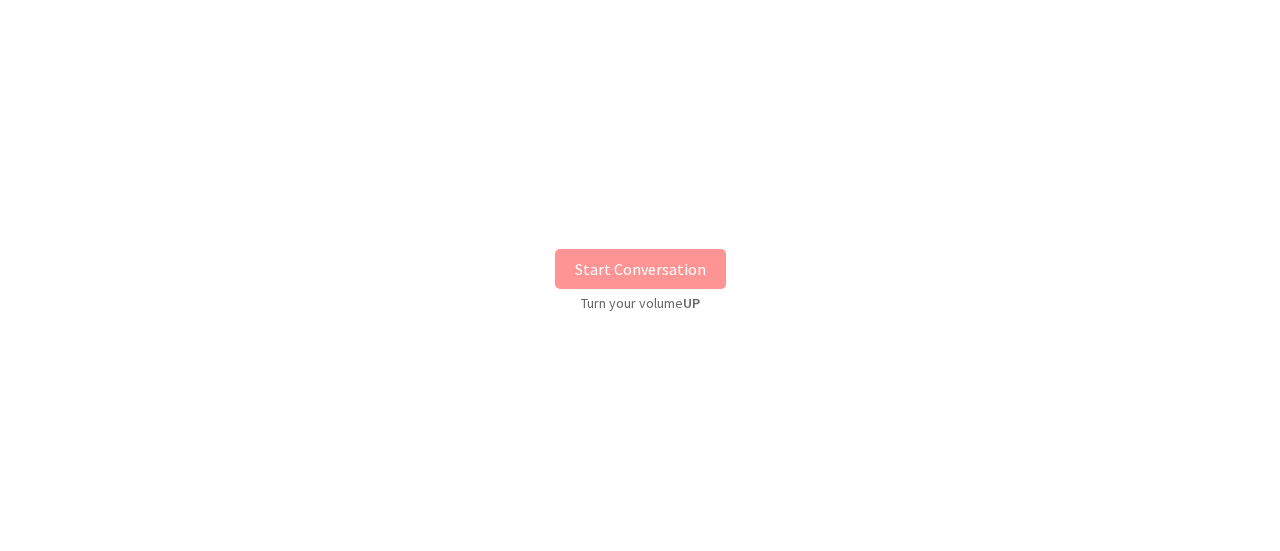 scroll, scrollTop: 0, scrollLeft: 0, axis: both 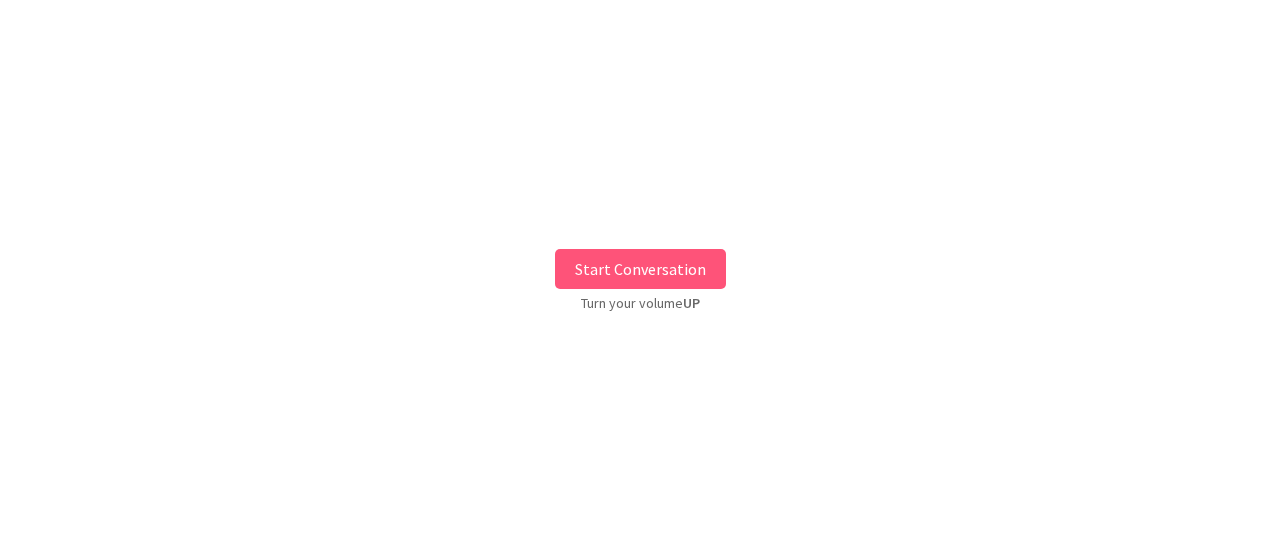 click on "Start Conversation" at bounding box center (640, 269) 